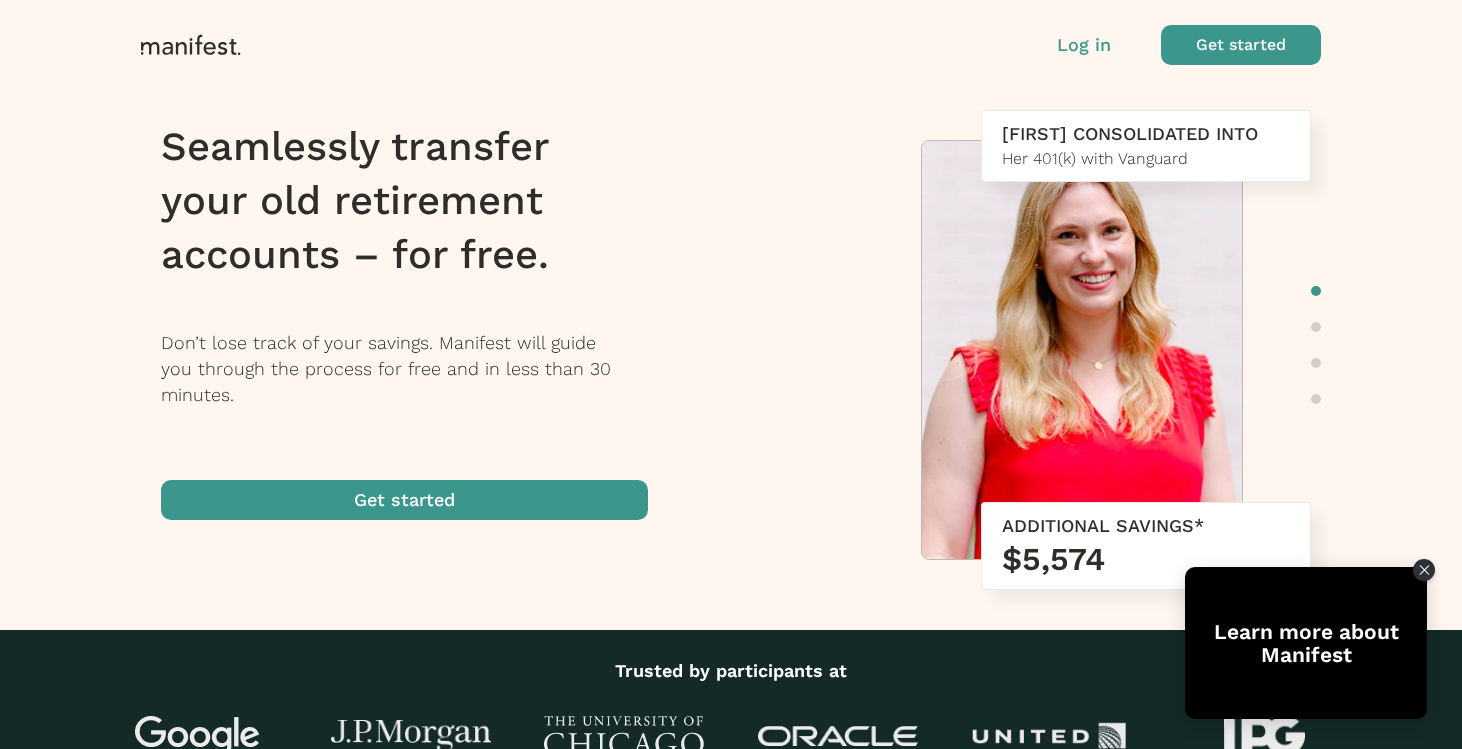 scroll, scrollTop: 0, scrollLeft: 0, axis: both 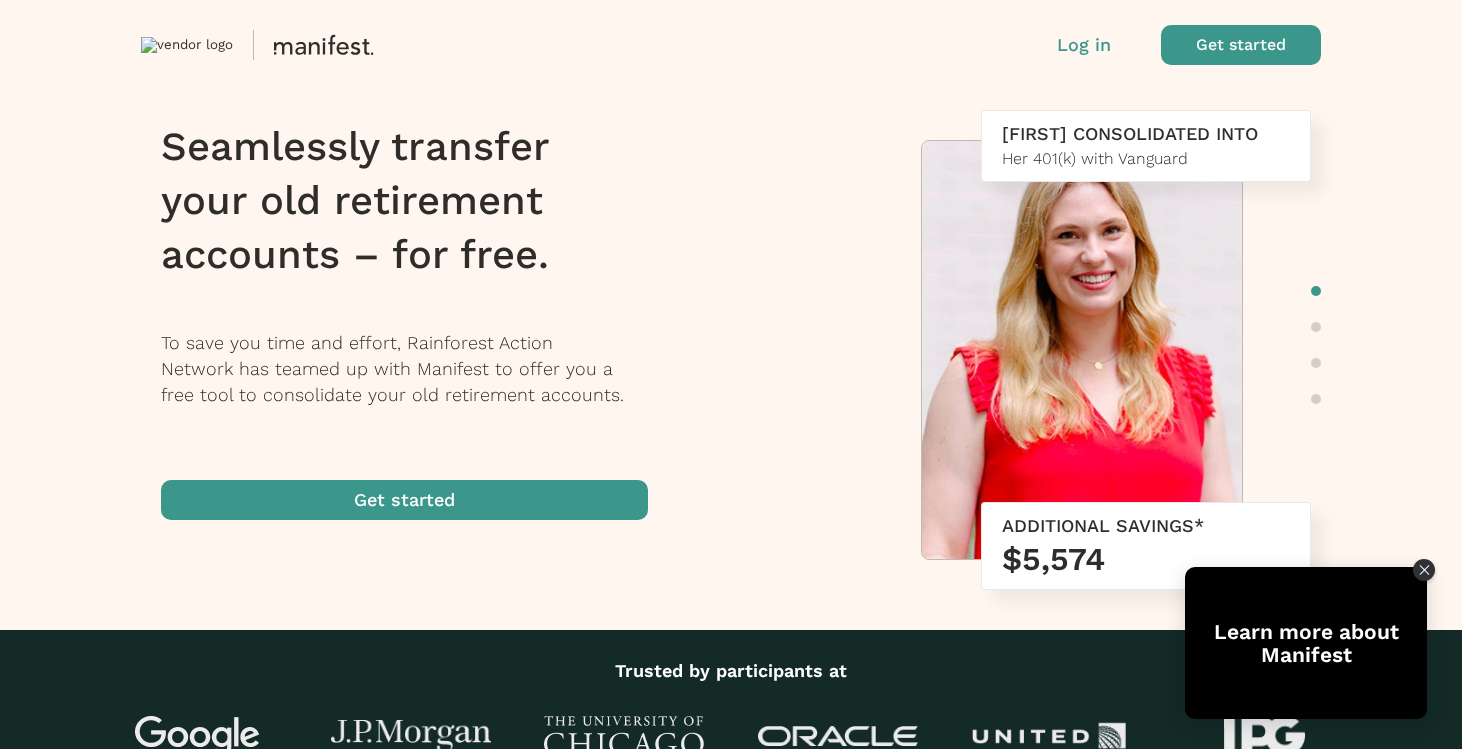 click at bounding box center [1241, 45] 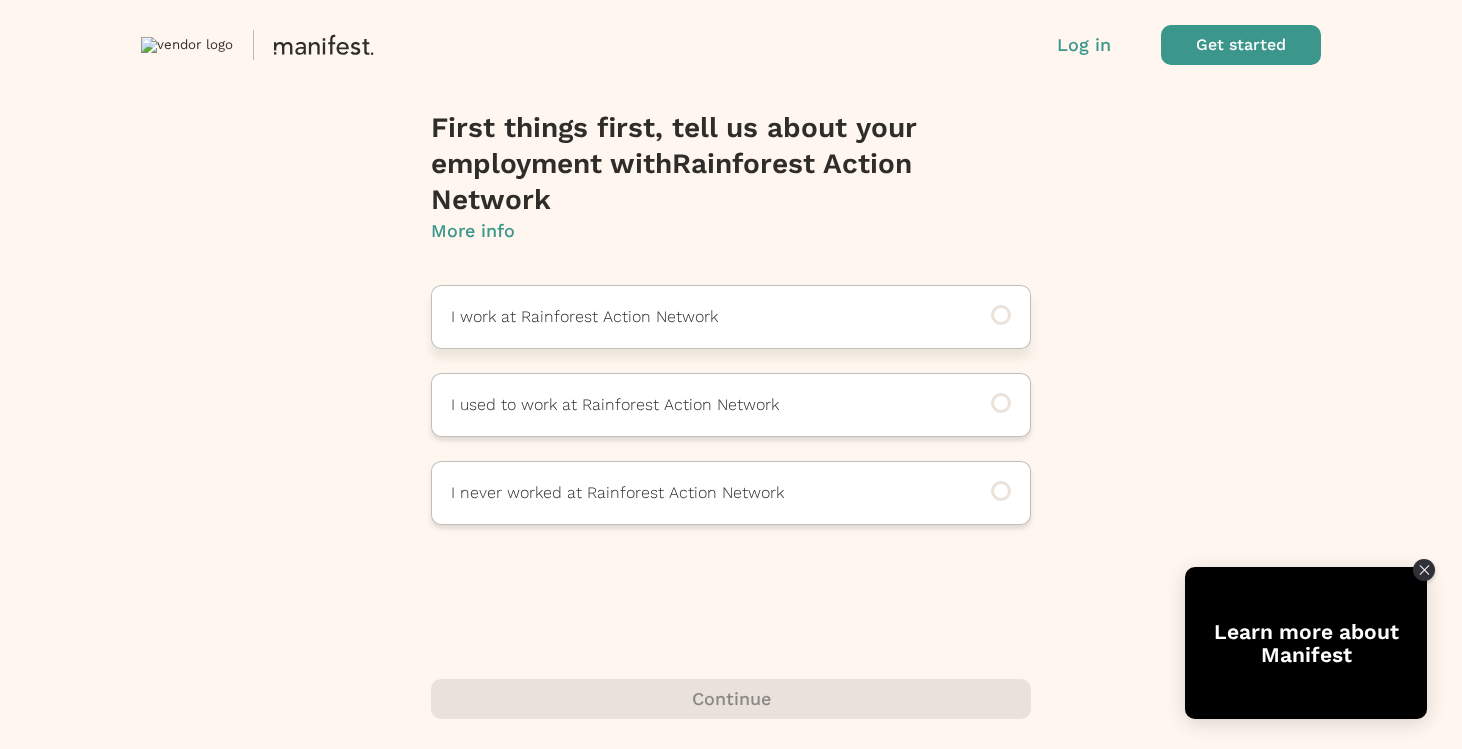 click on "I work at Rainforest Action Network" at bounding box center (703, 317) 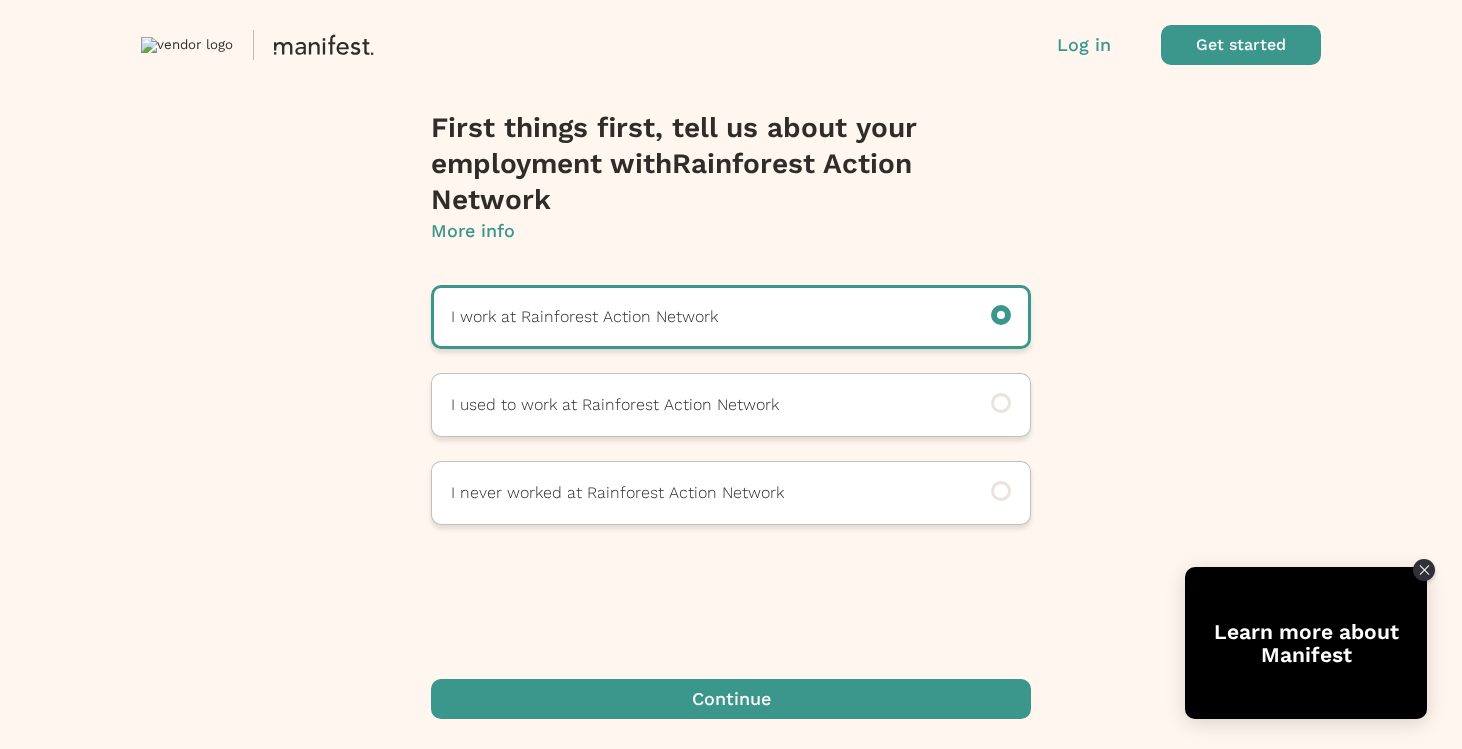 click at bounding box center [731, 699] 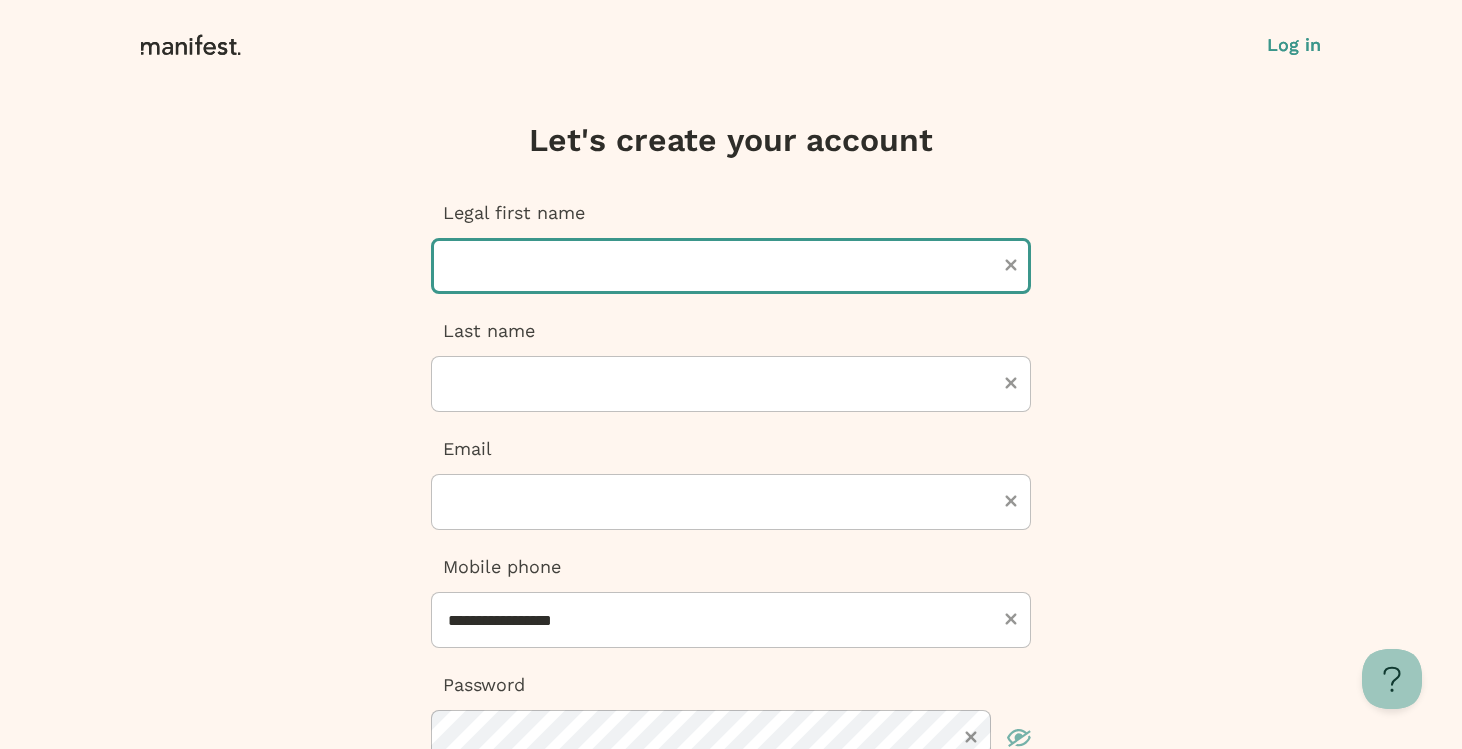 click at bounding box center [731, 266] 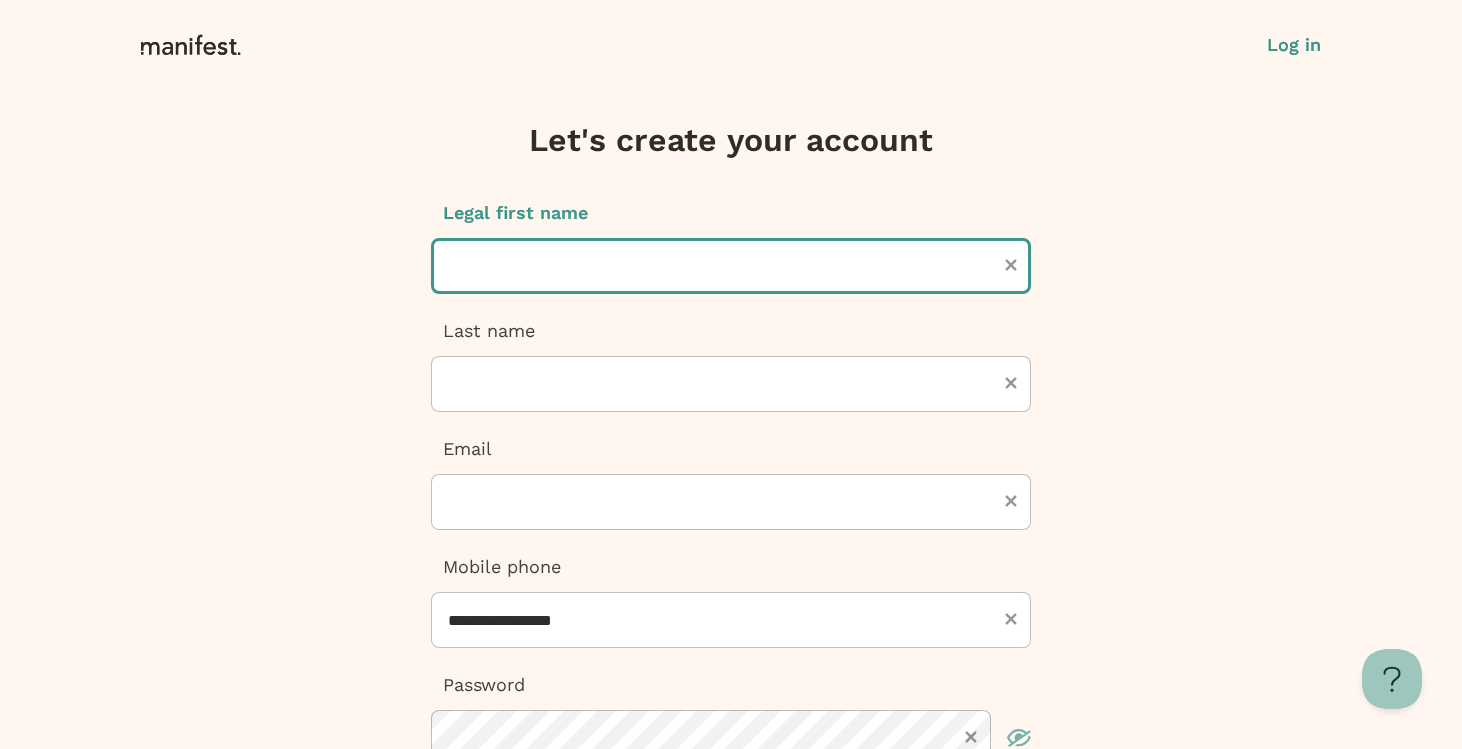 type on "*******" 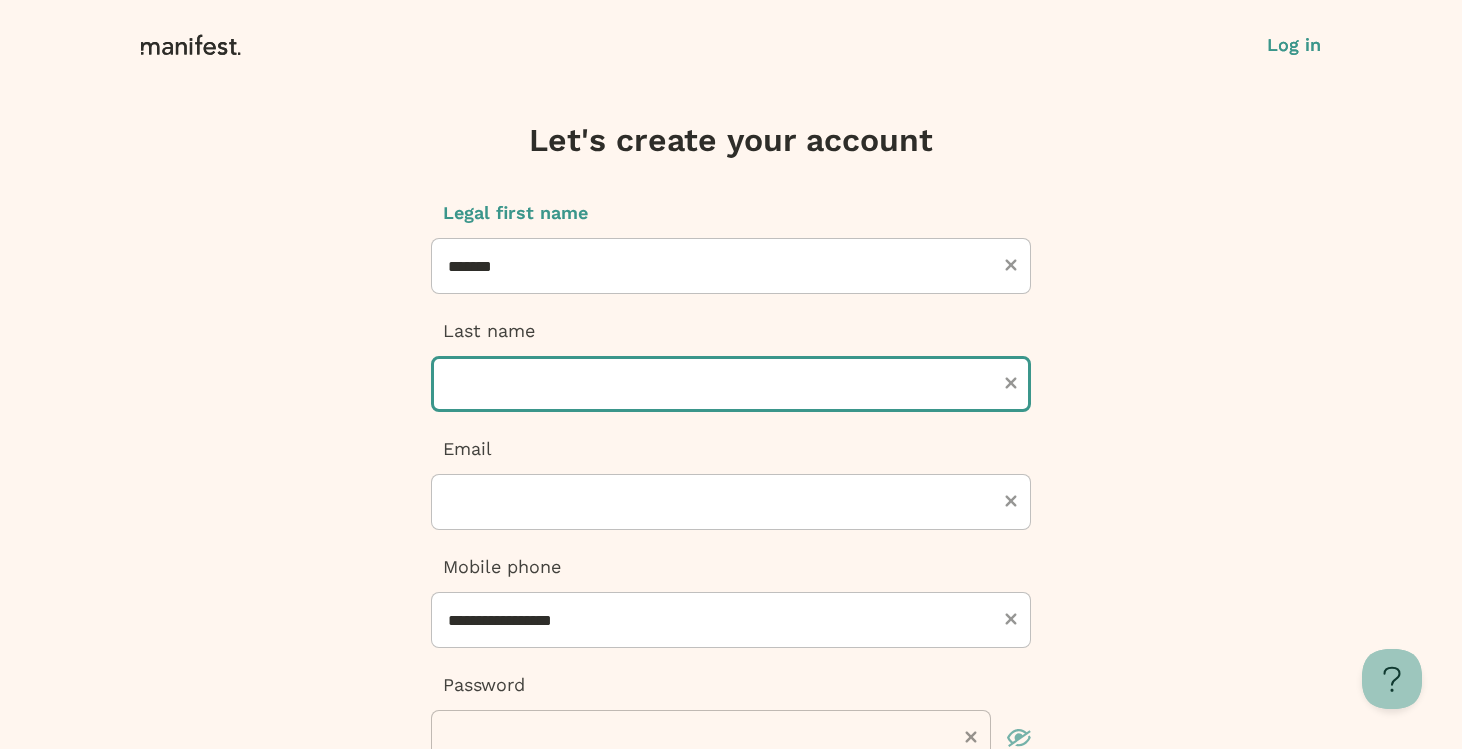 click at bounding box center (731, 384) 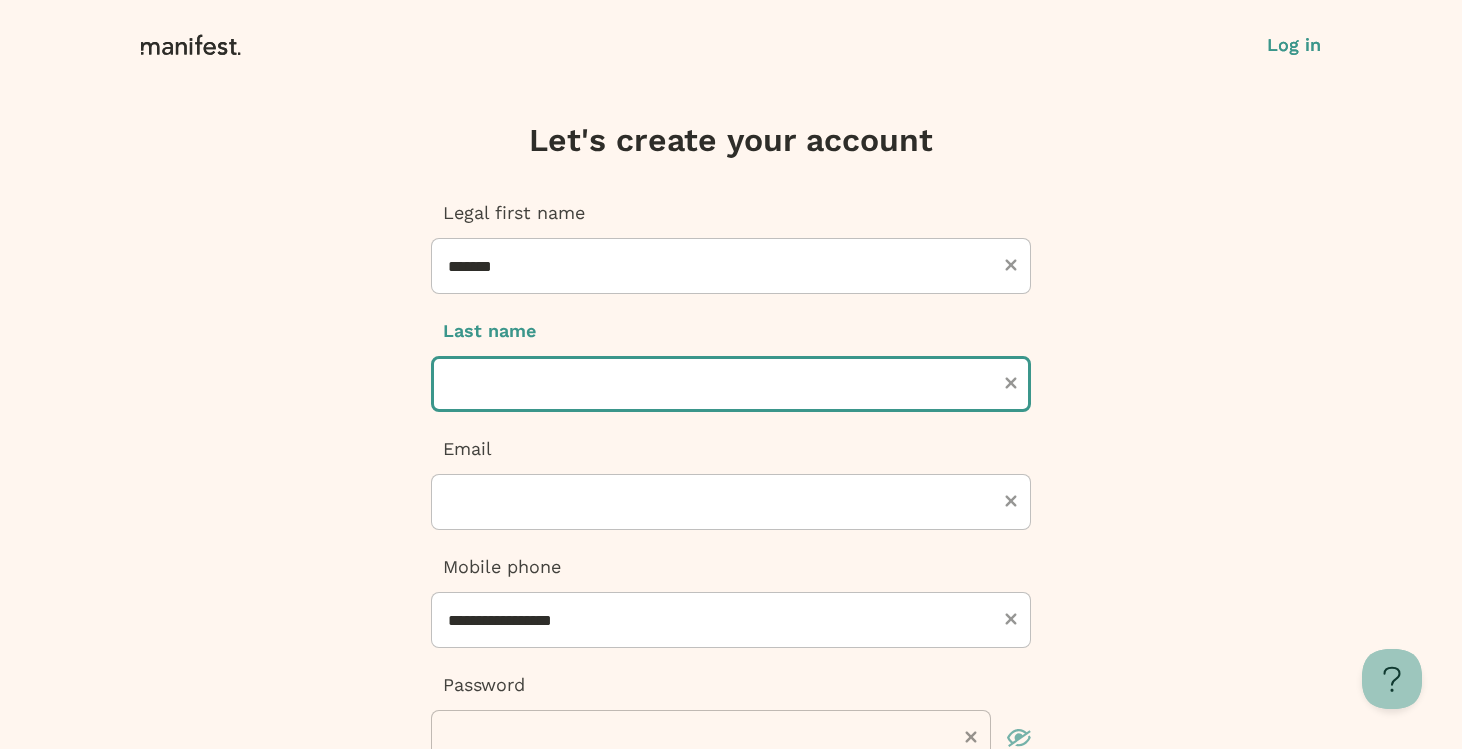 type on "****" 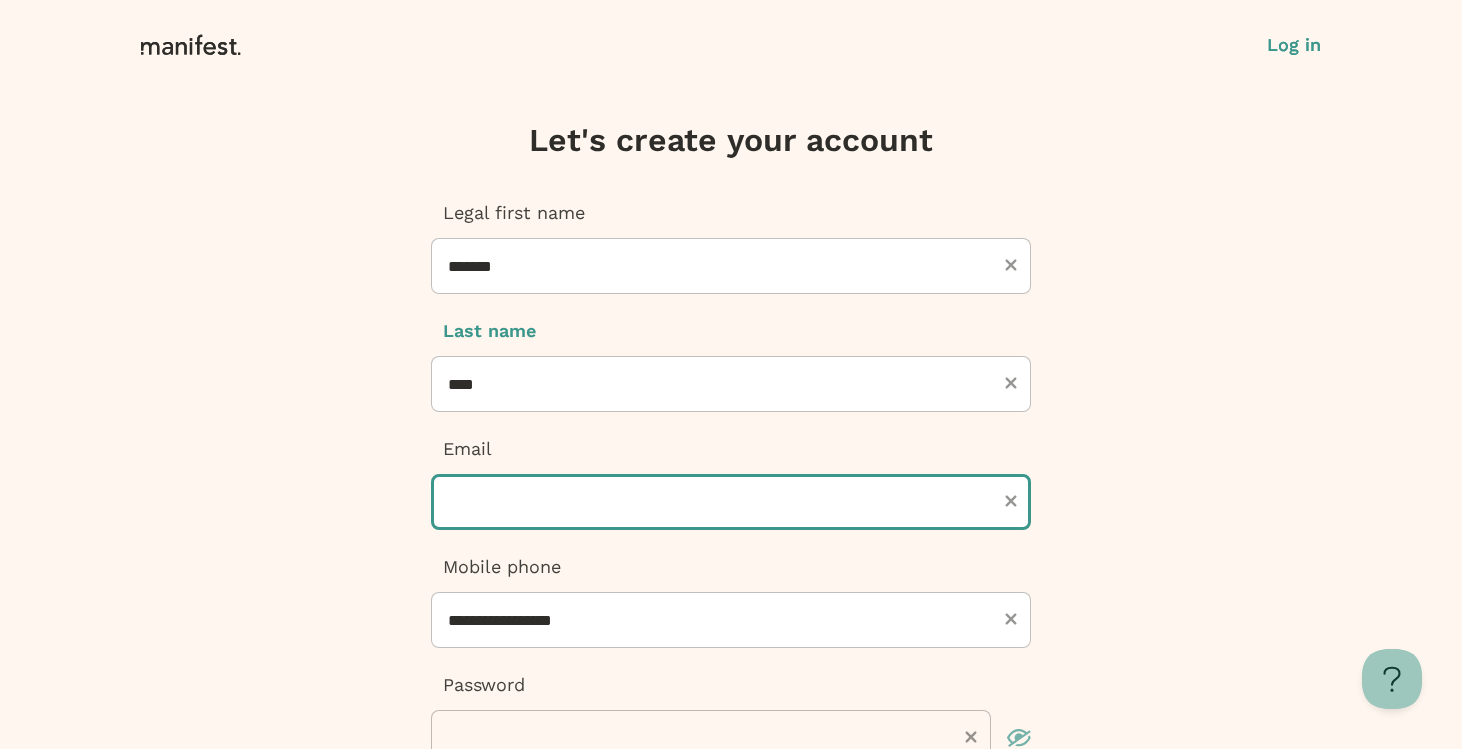 click at bounding box center (731, 502) 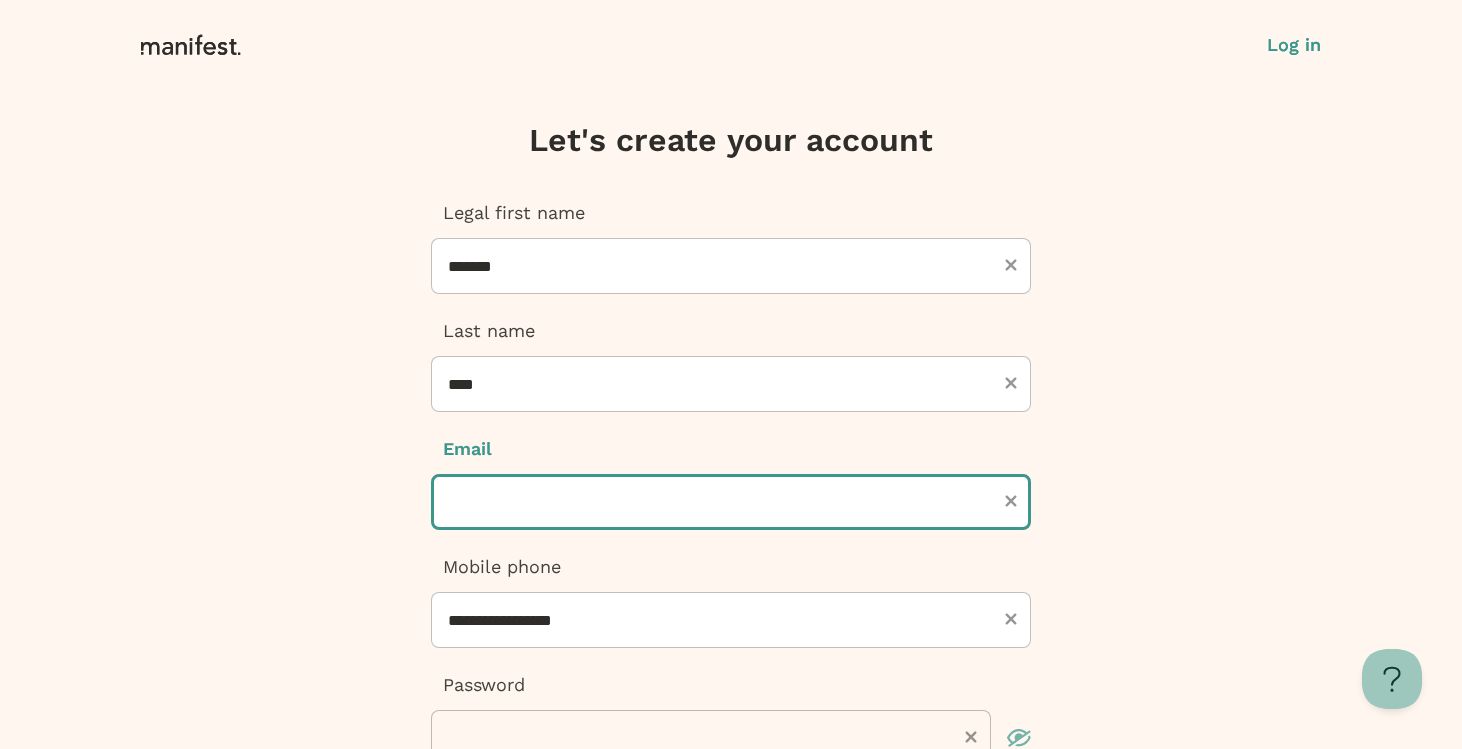 type on "**********" 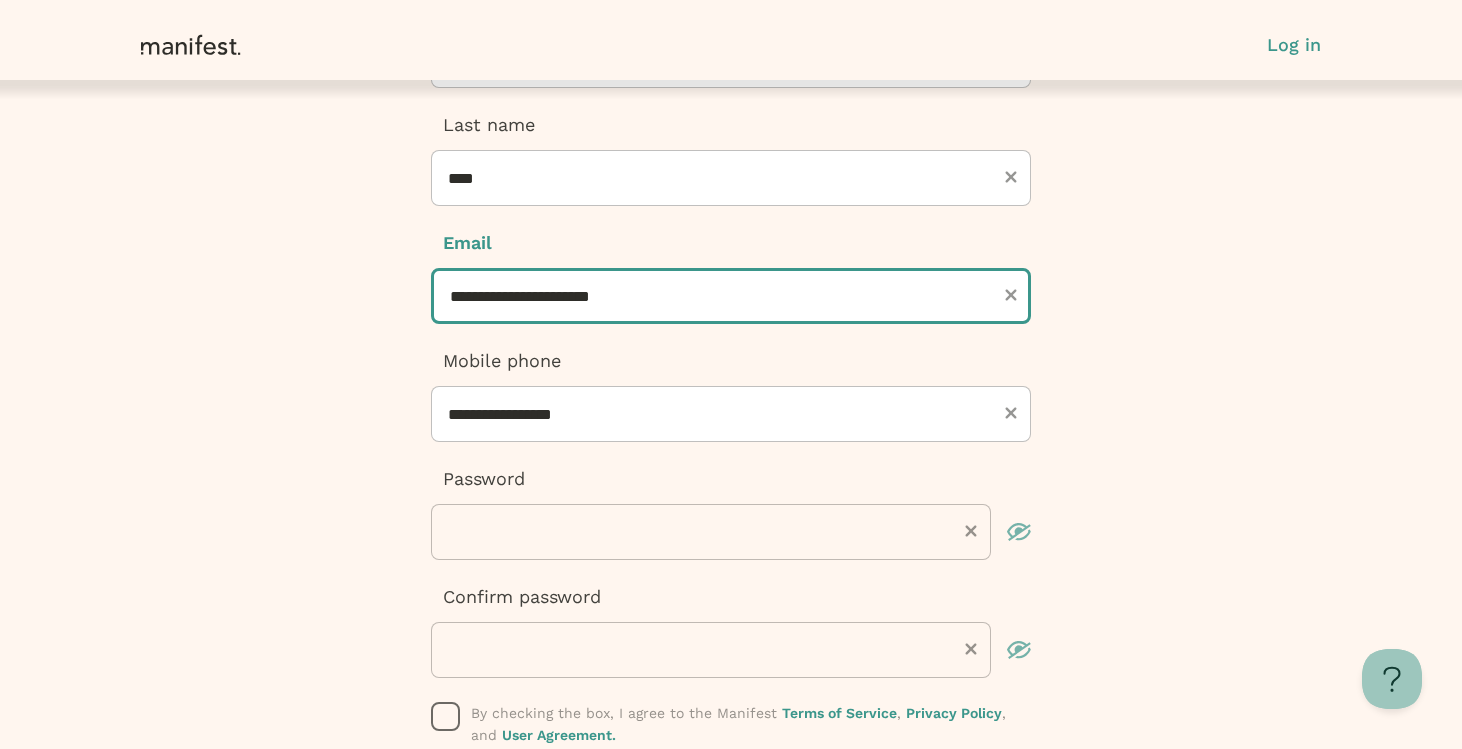 scroll, scrollTop: 403, scrollLeft: 0, axis: vertical 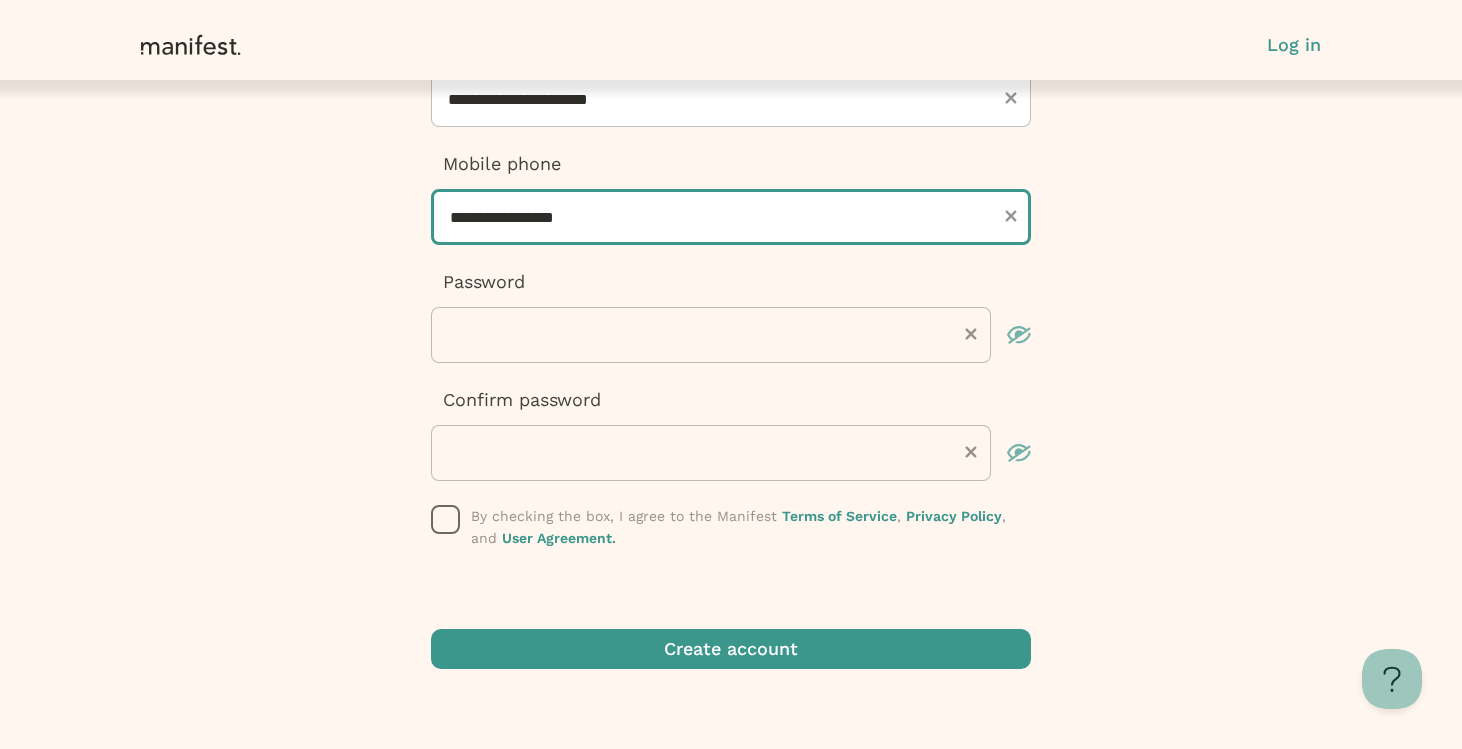 click on "**********" at bounding box center (731, 217) 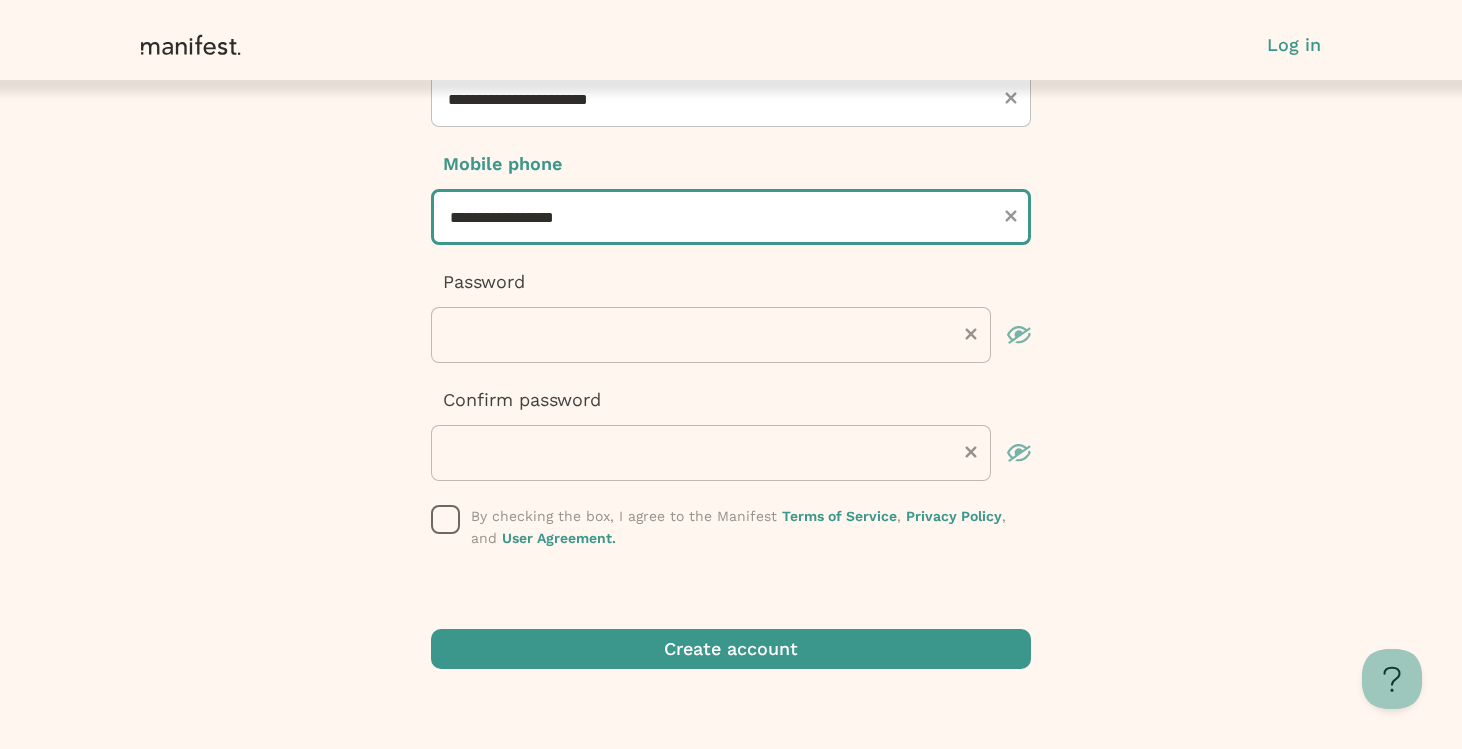 type on "***" 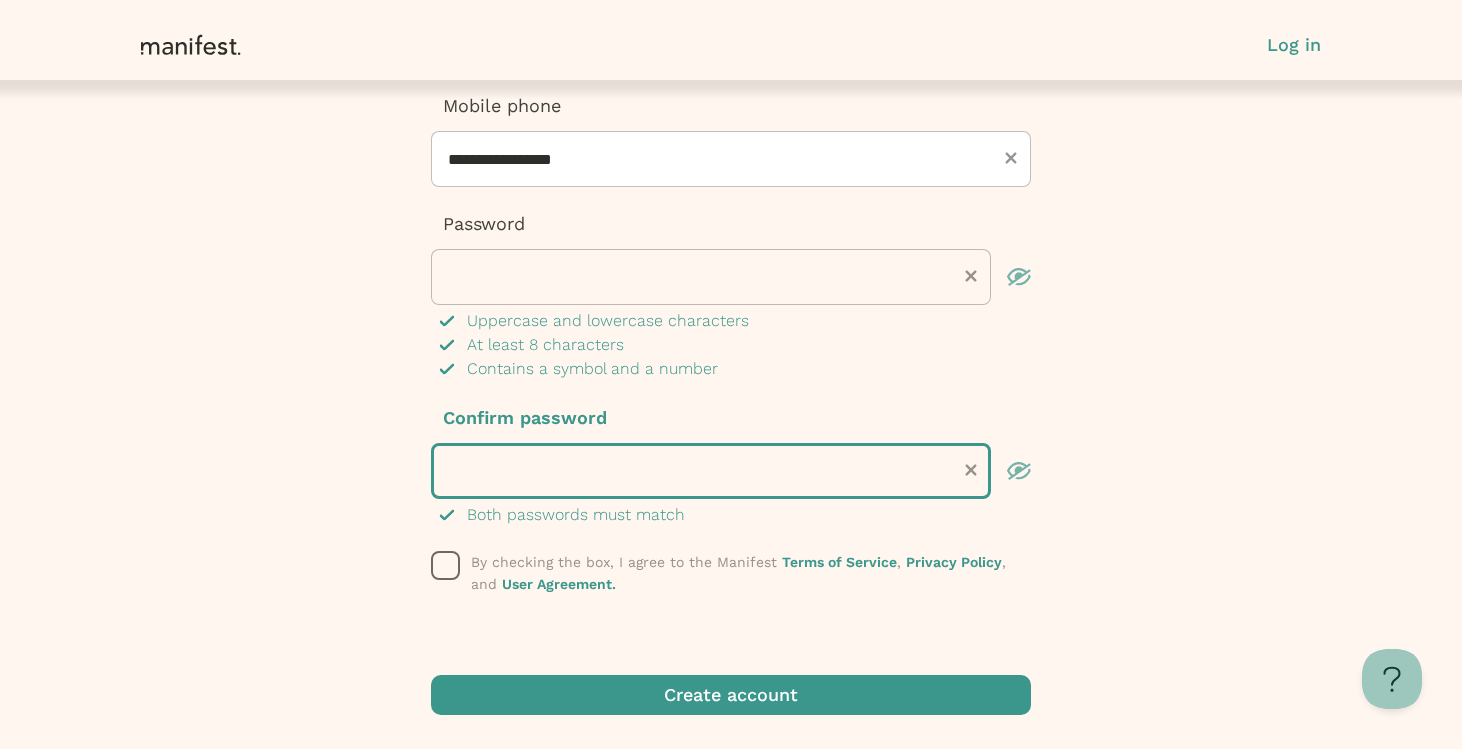 scroll, scrollTop: 477, scrollLeft: 0, axis: vertical 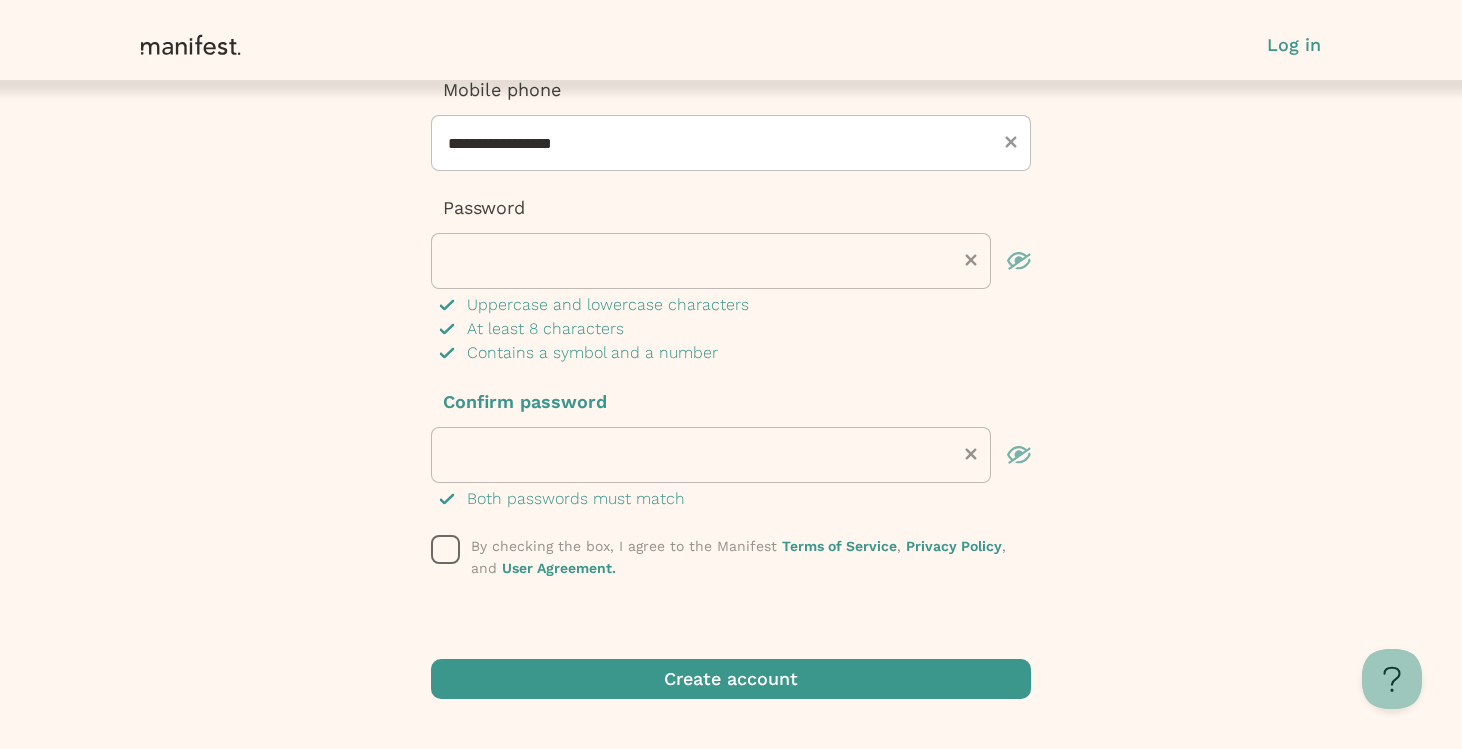 click on "By checking the box, I agree to the Manifest   Terms of Service ,   Privacy Policy , and   User Agreement." at bounding box center (731, 557) 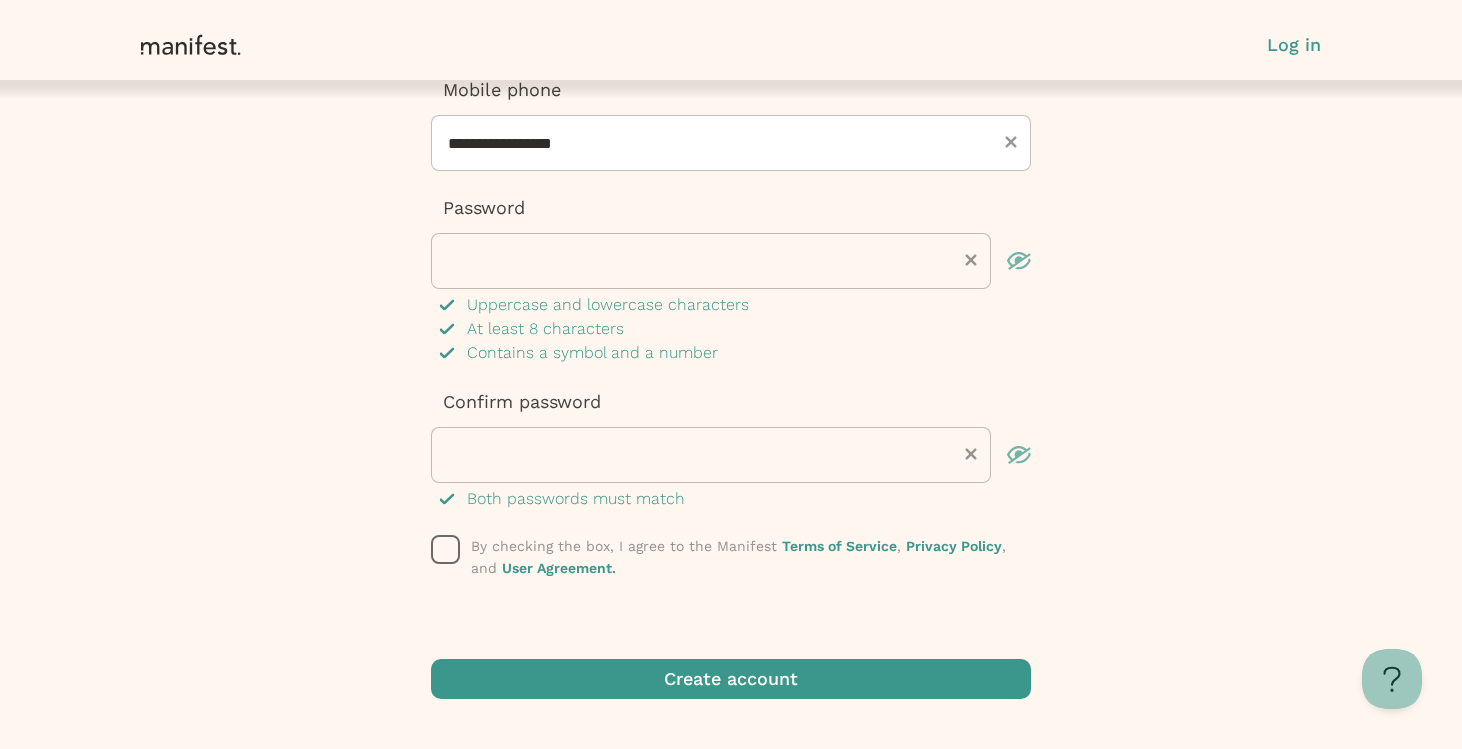 click 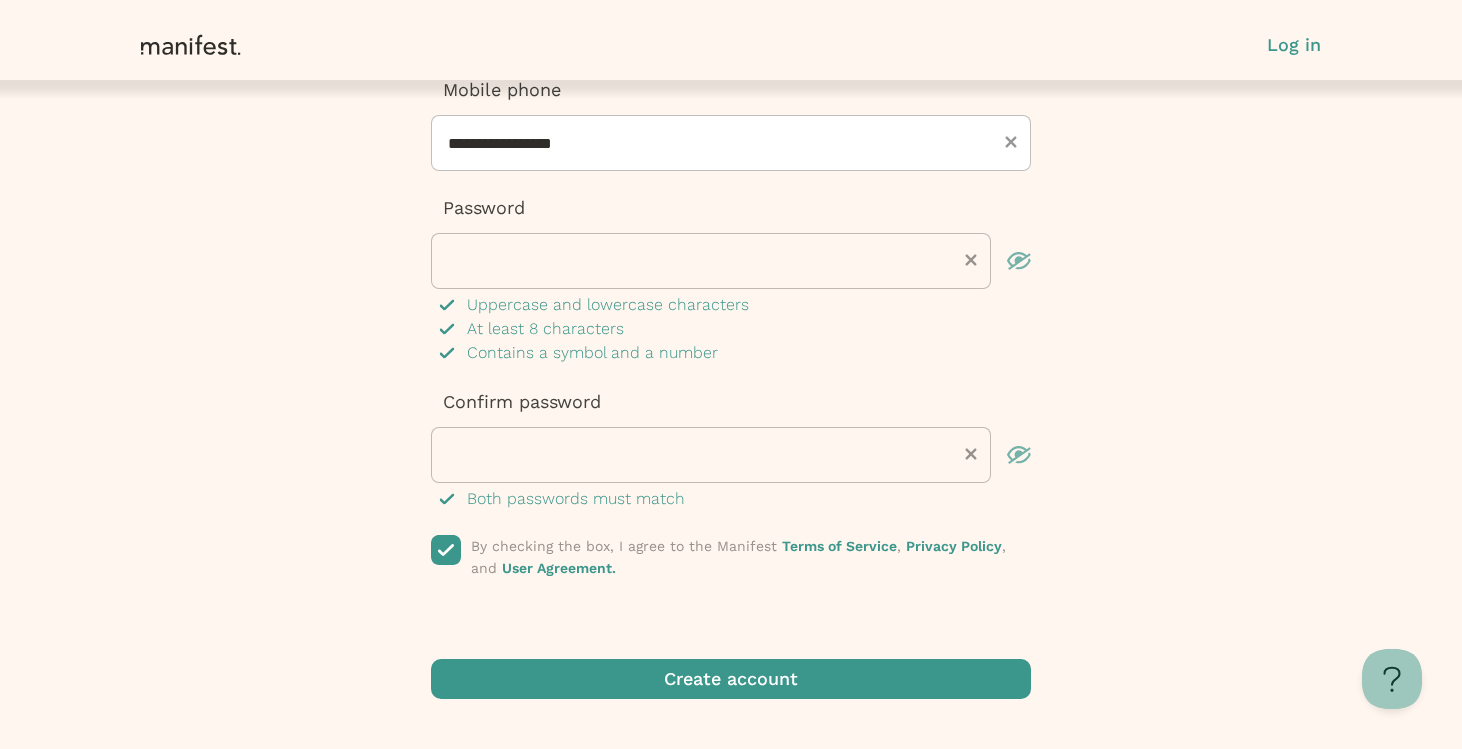 click at bounding box center [731, 679] 